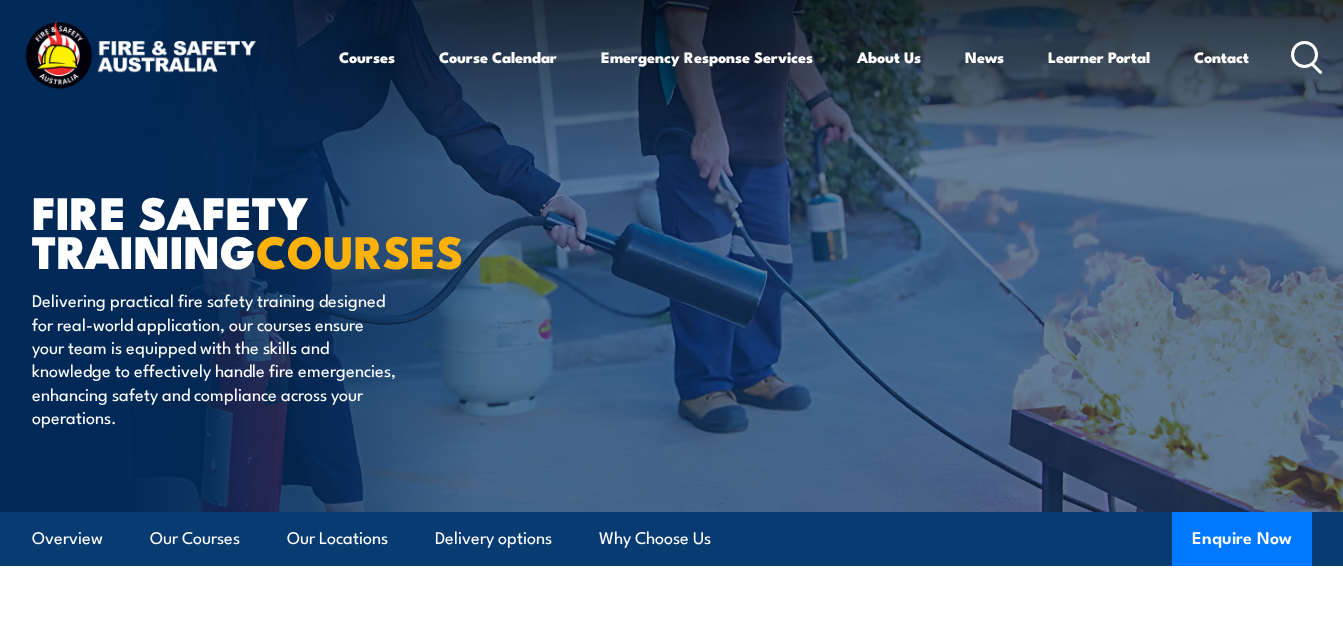 scroll, scrollTop: 262, scrollLeft: 0, axis: vertical 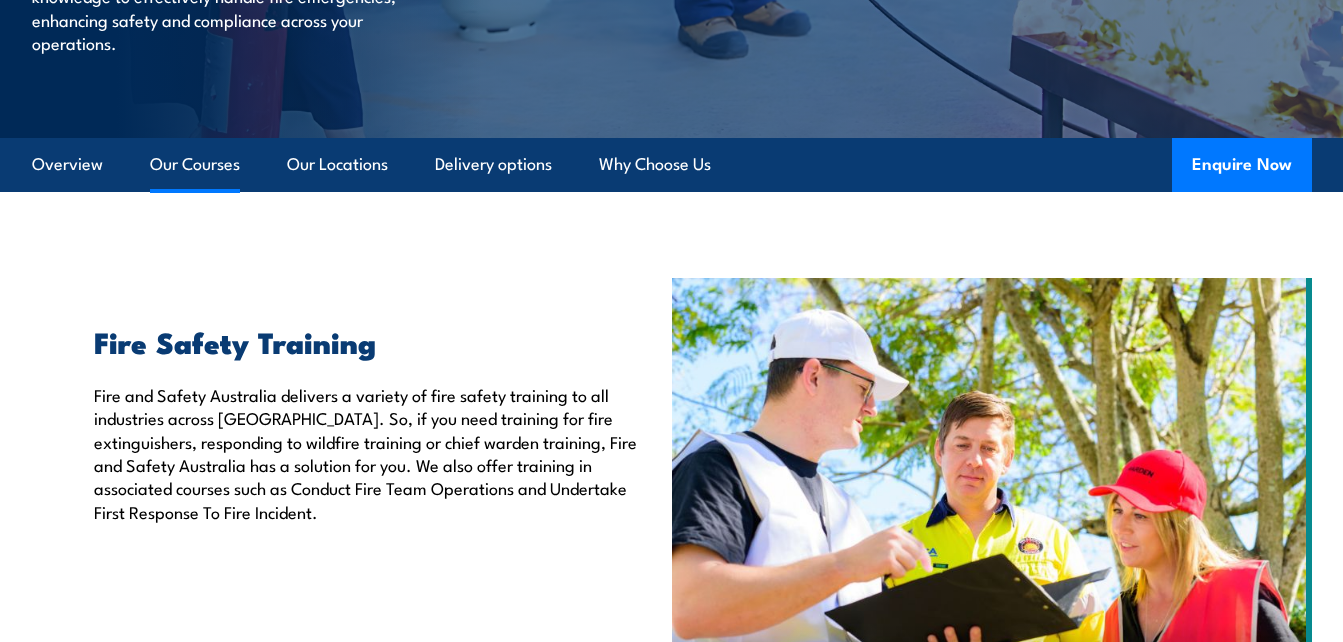 click on "Our Courses" at bounding box center (195, 164) 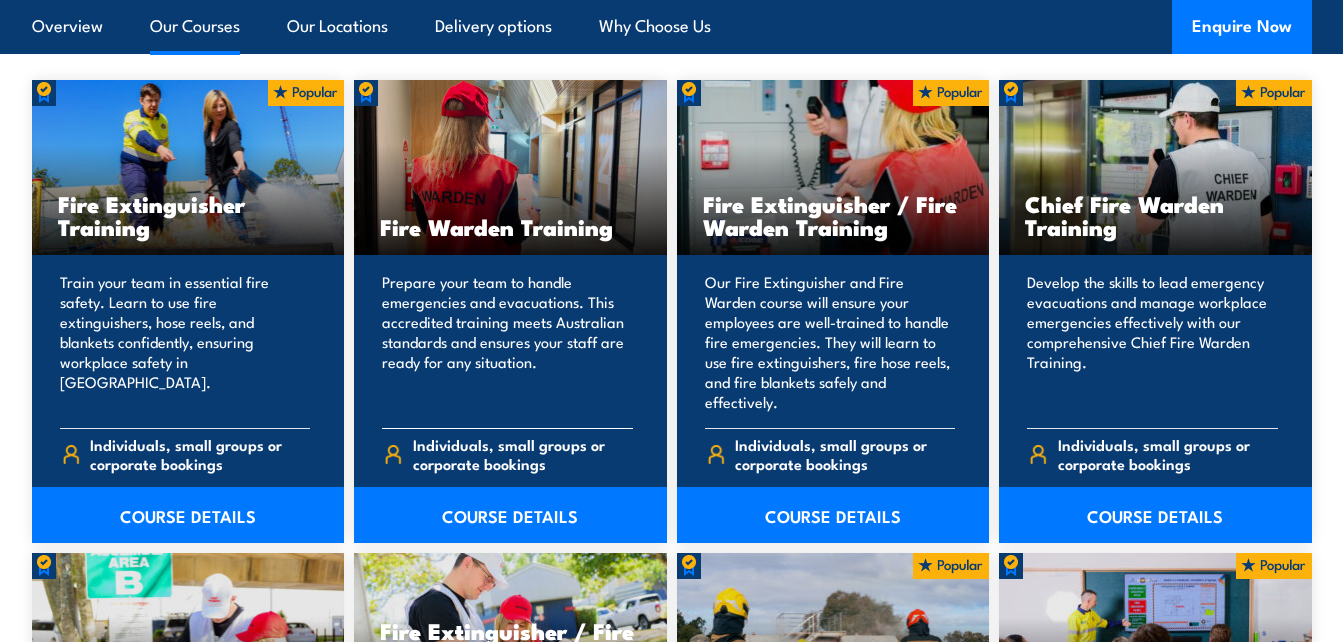 scroll, scrollTop: 1557, scrollLeft: 0, axis: vertical 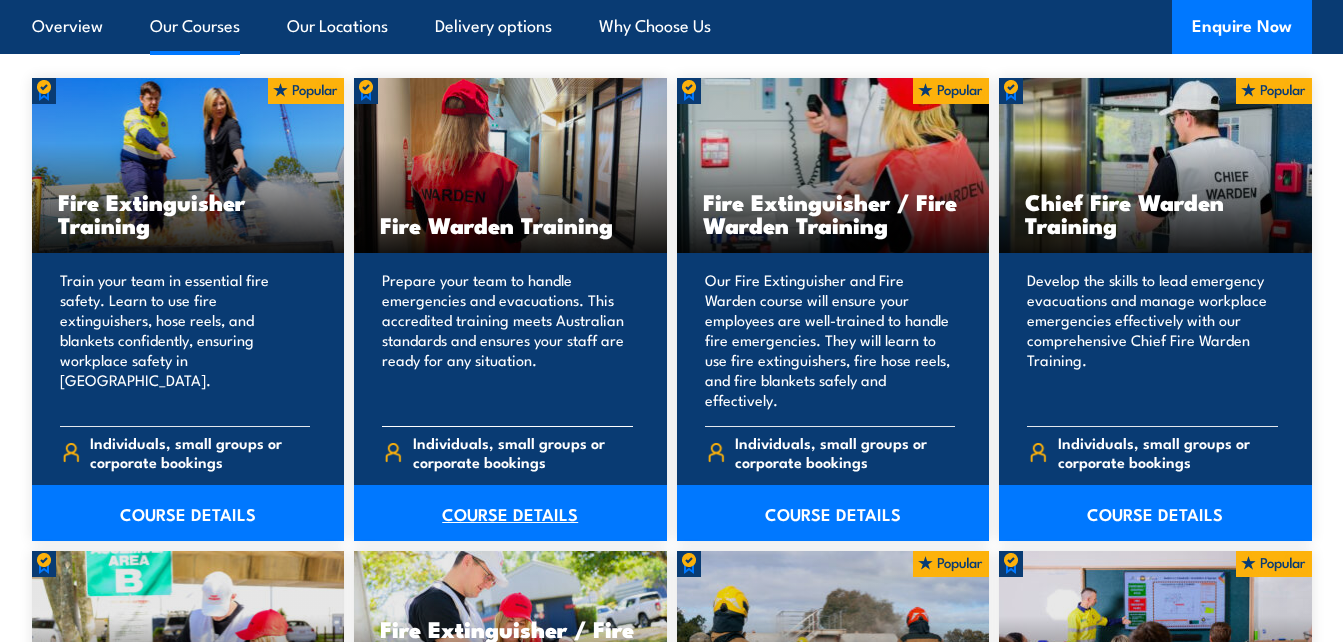click on "COURSE DETAILS" at bounding box center [510, 513] 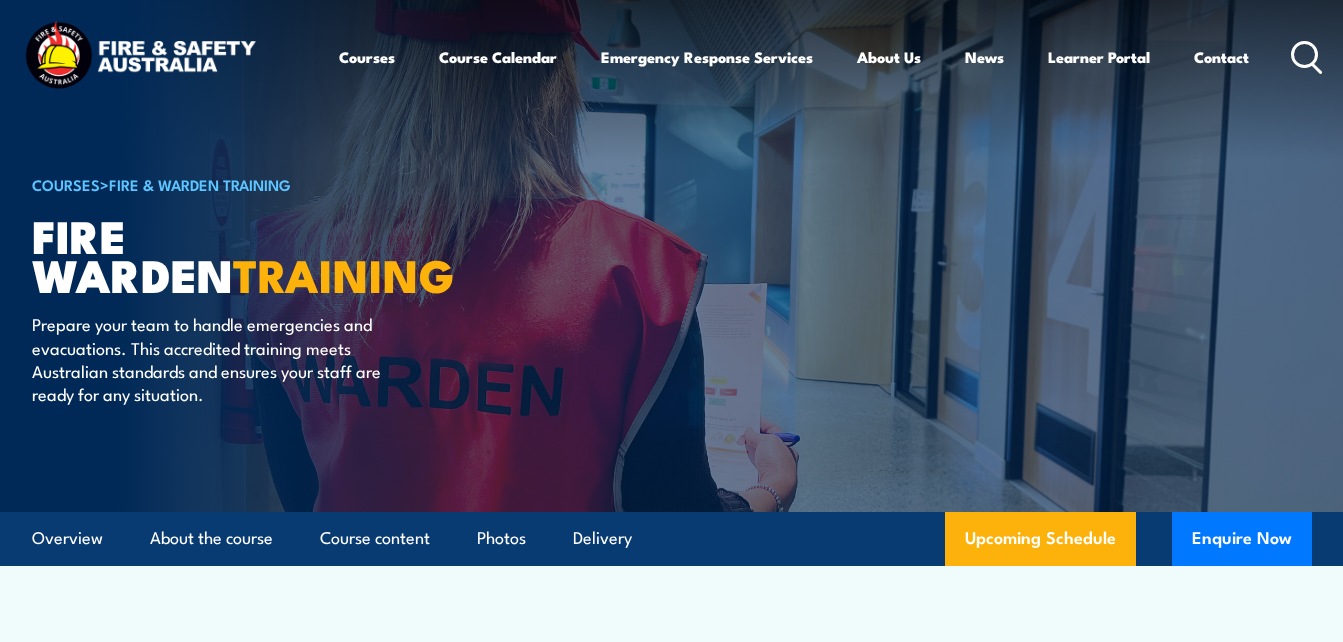 scroll, scrollTop: 42, scrollLeft: 0, axis: vertical 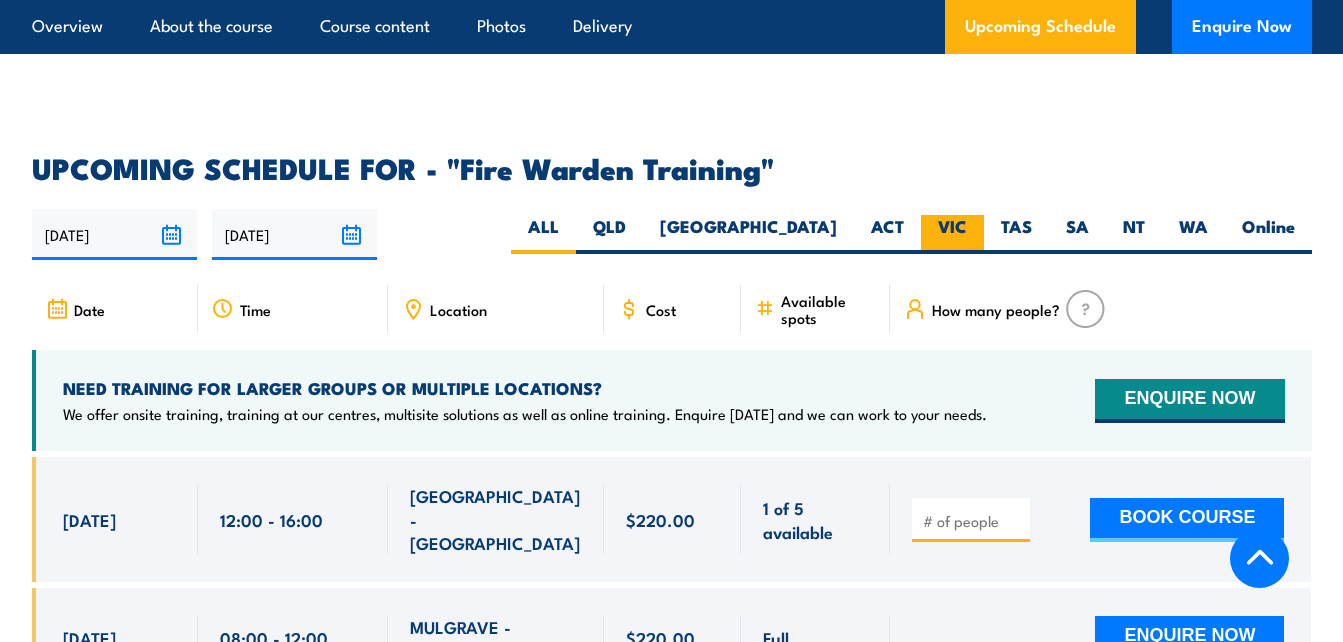 click on "VIC" at bounding box center (952, 234) 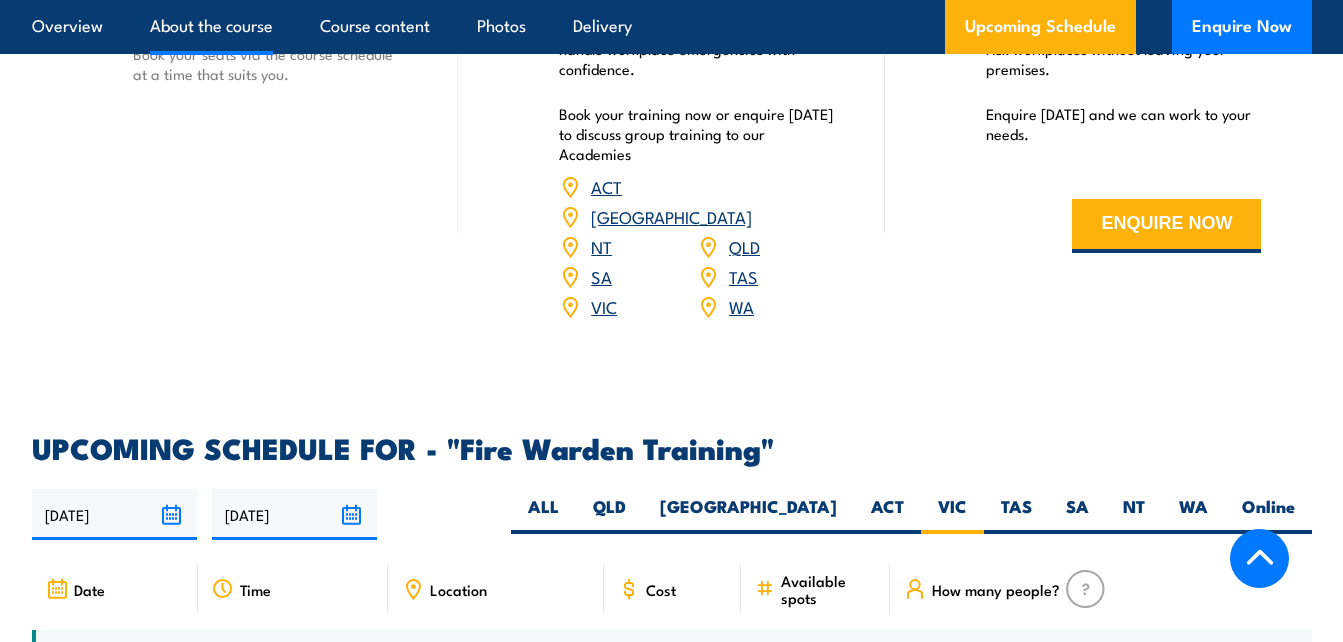 scroll, scrollTop: 0, scrollLeft: 0, axis: both 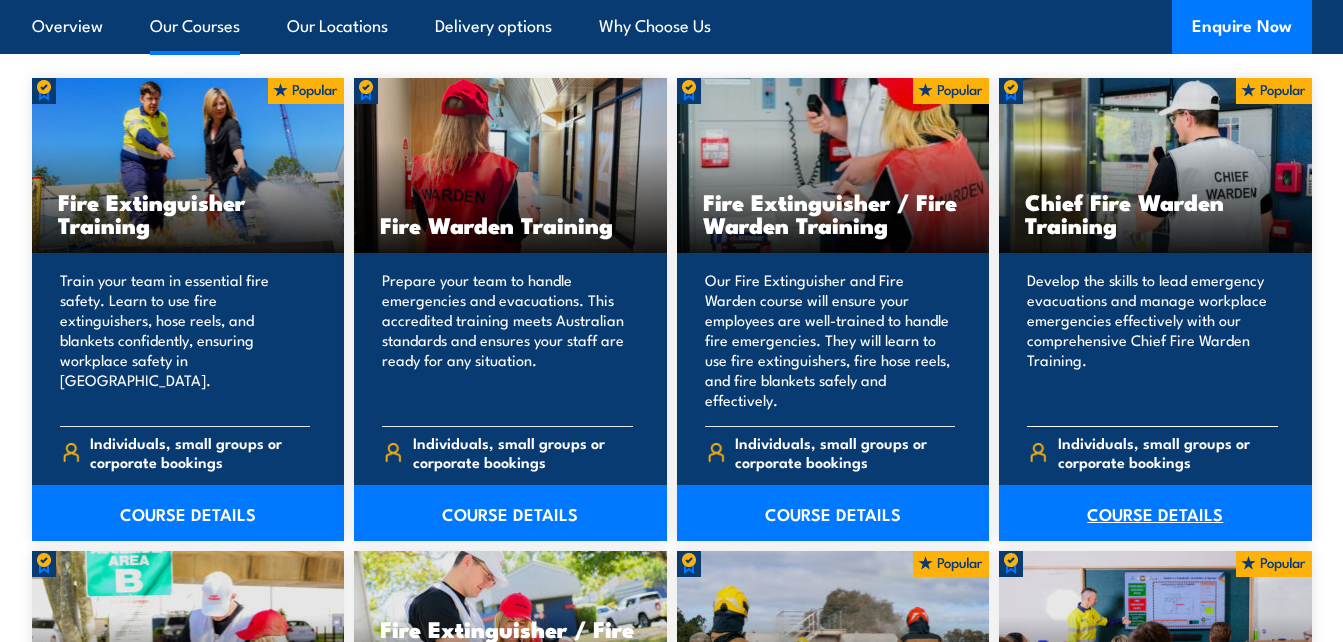 click on "COURSE DETAILS" at bounding box center (1155, 513) 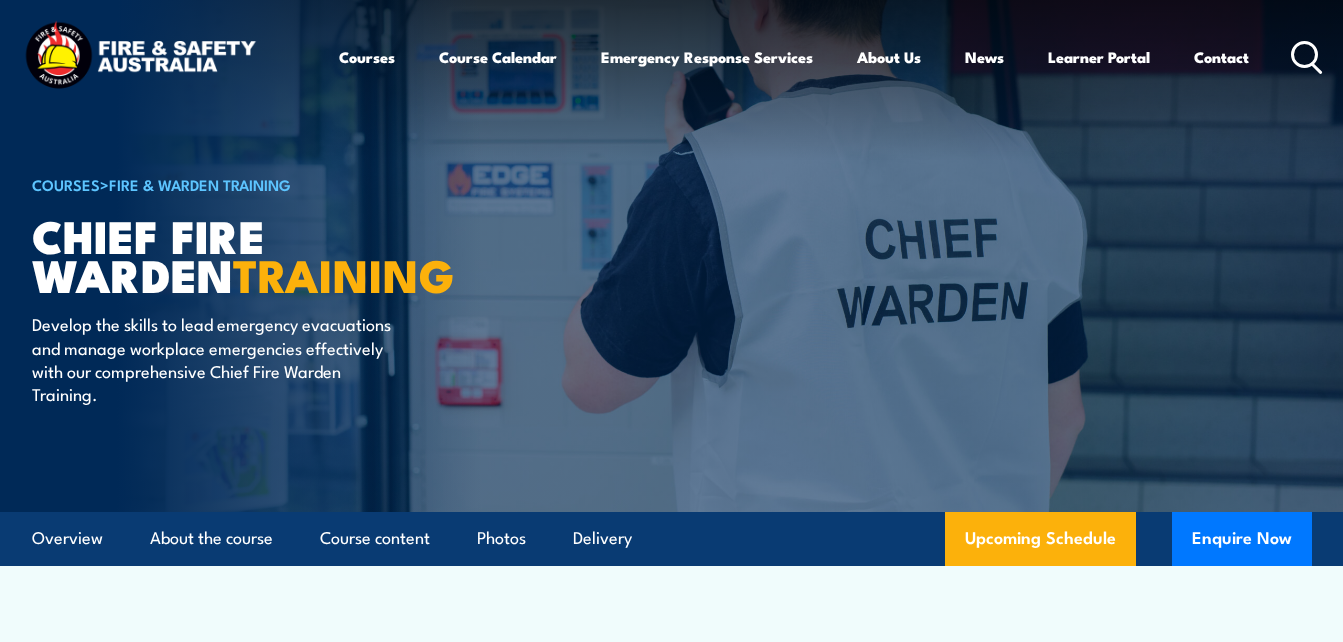 scroll, scrollTop: 0, scrollLeft: 0, axis: both 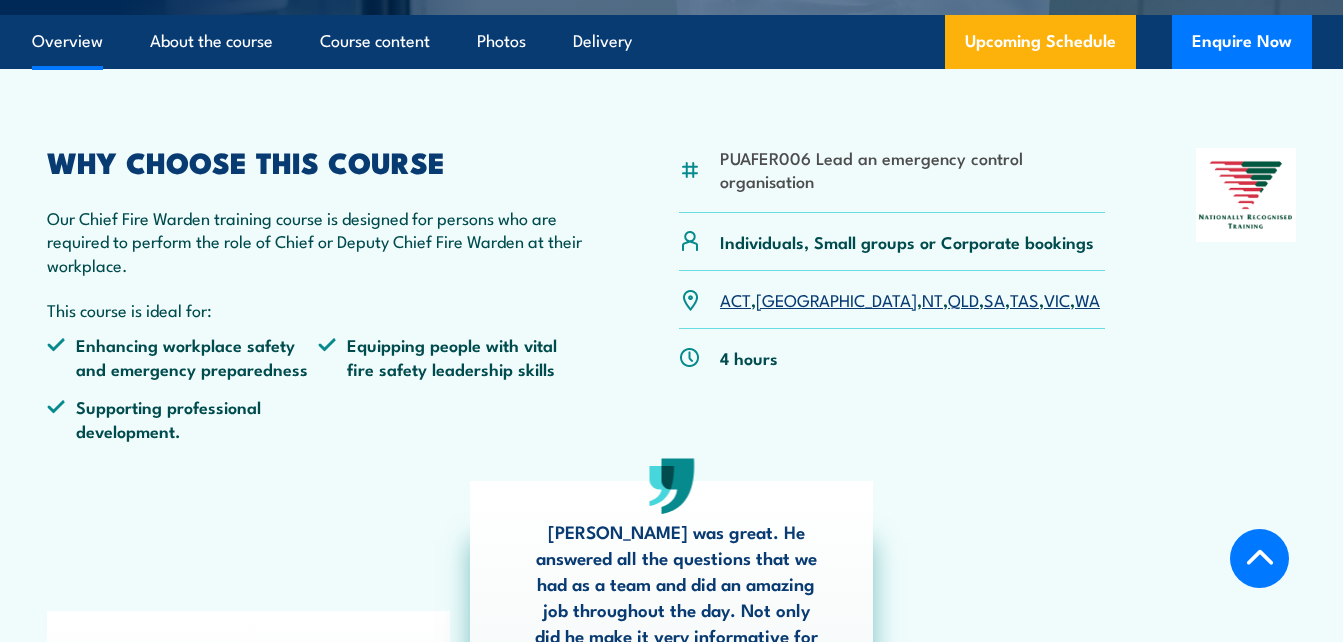 click on "PUAFER006 Lead an emergency control organisation
Individuals, Small groups or Corporate bookings
ACT ,  NSW ,  NT ,  QLD ,  SA ,  TAS ,  VIC ,  WA
4 hours" at bounding box center [892, 302] 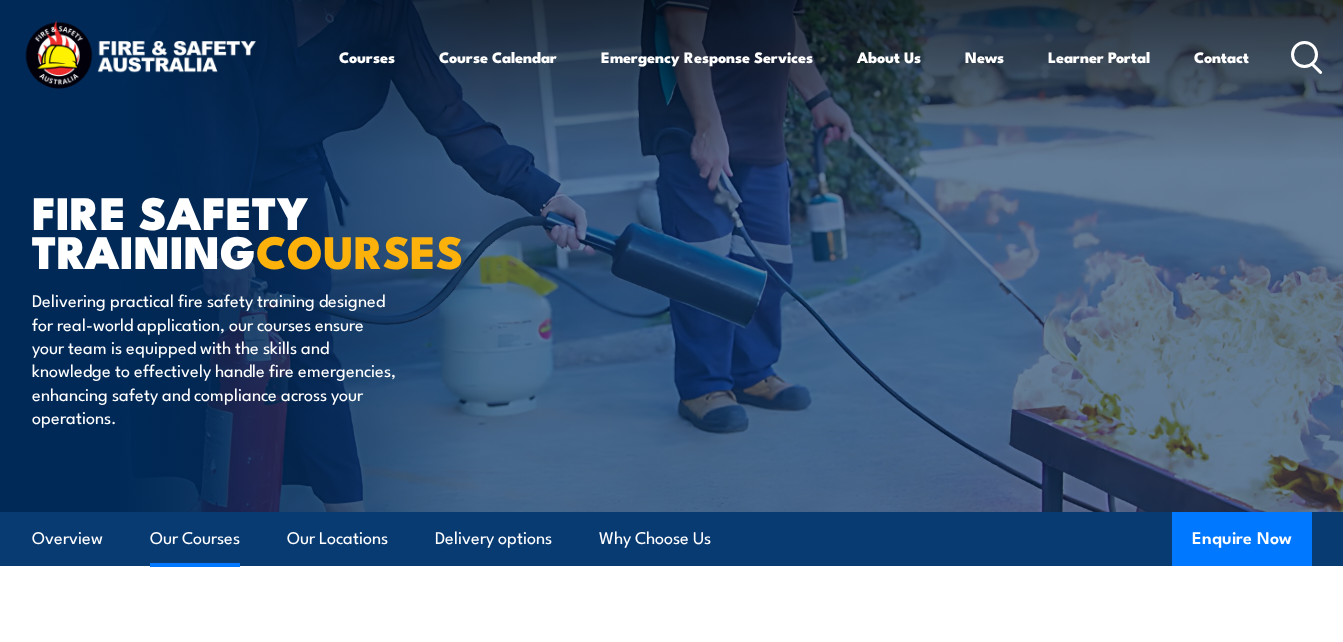 scroll, scrollTop: 1557, scrollLeft: 0, axis: vertical 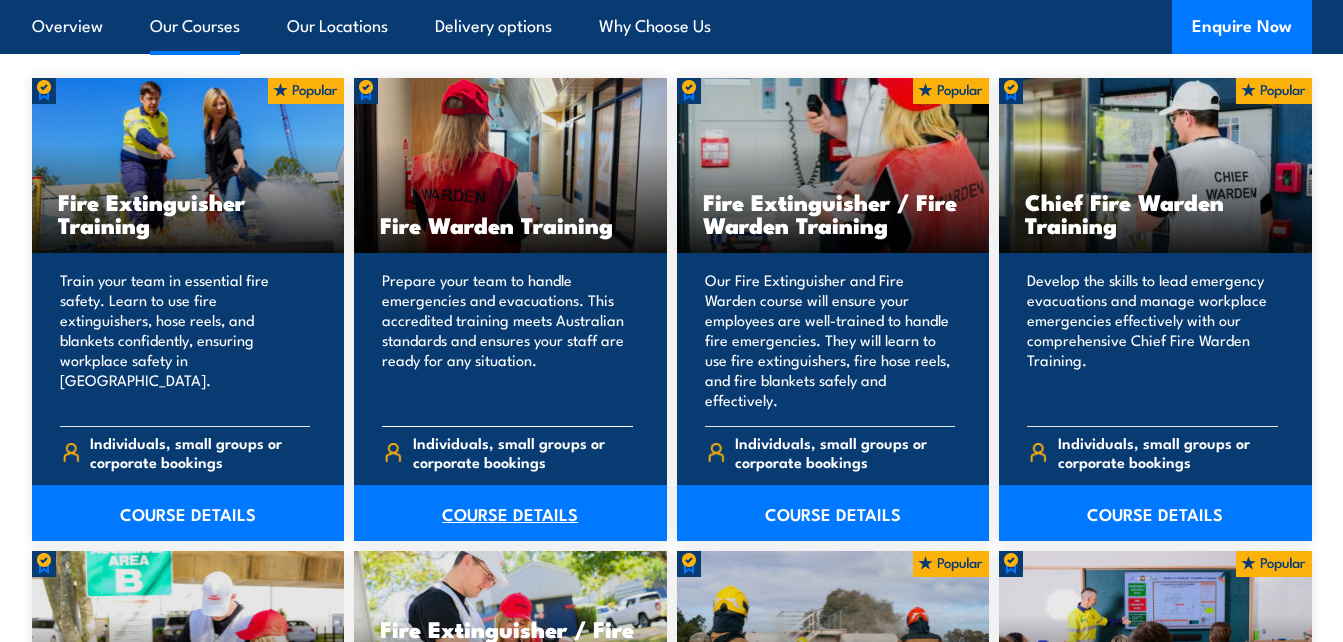 click on "COURSE DETAILS" at bounding box center (510, 513) 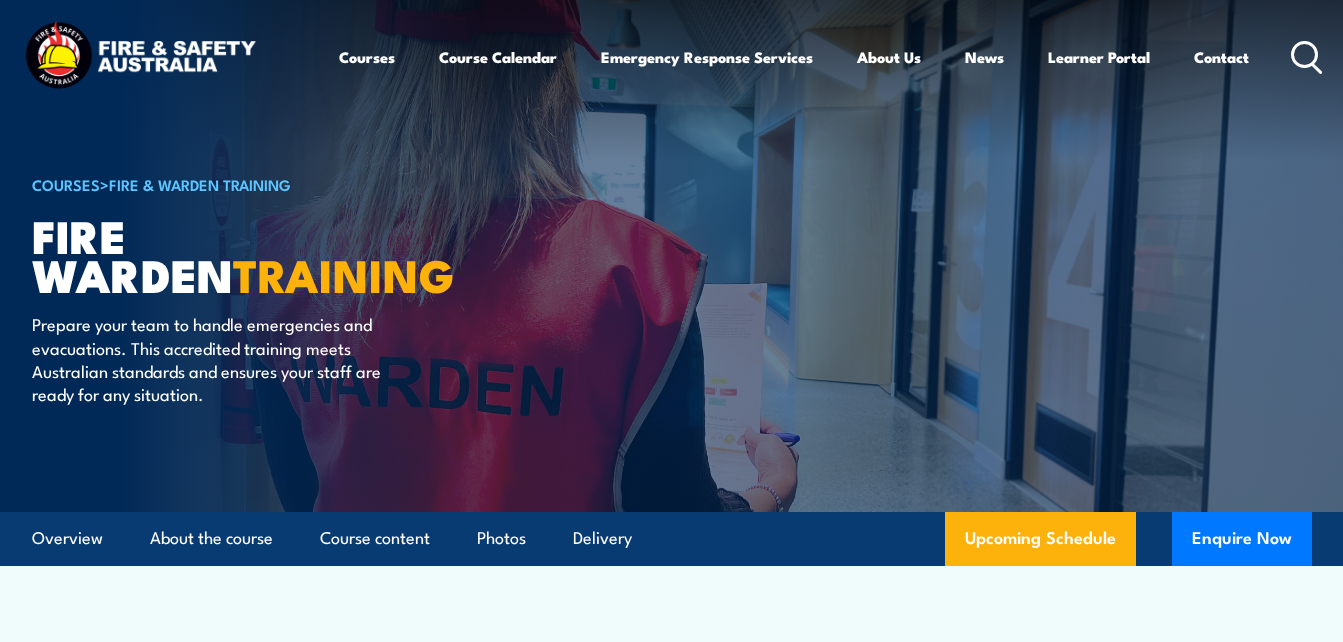 scroll, scrollTop: 0, scrollLeft: 0, axis: both 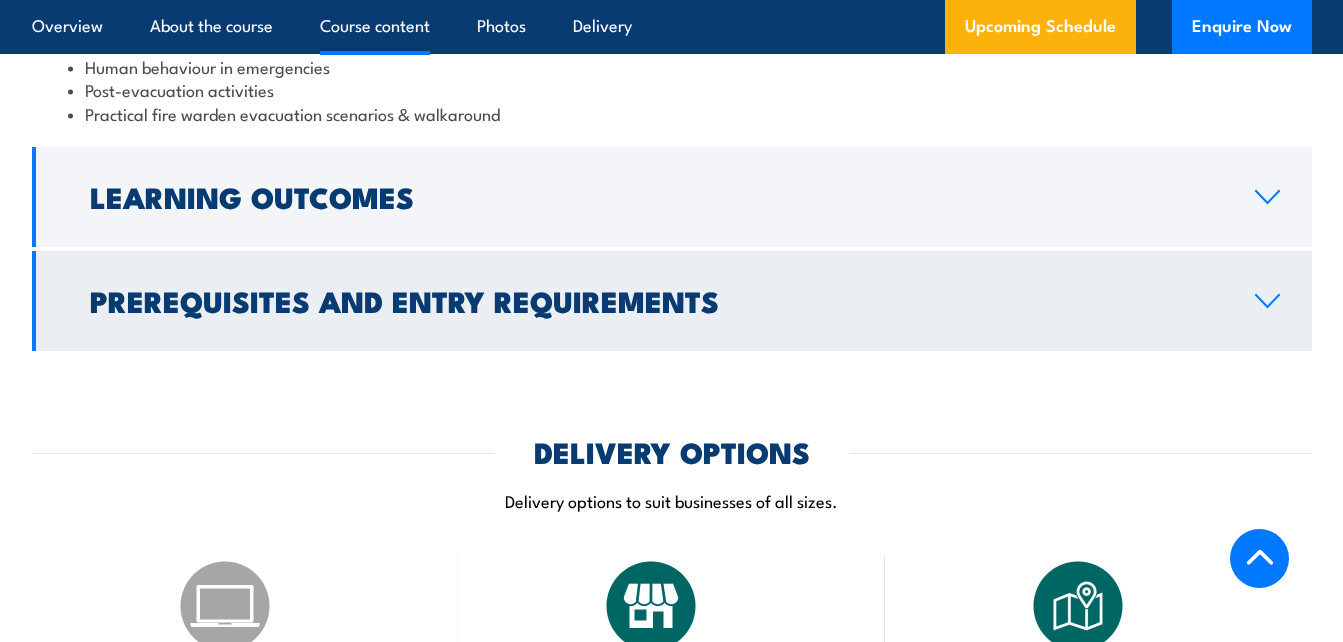 click on "Prerequisites and Entry Requirements" at bounding box center (656, 300) 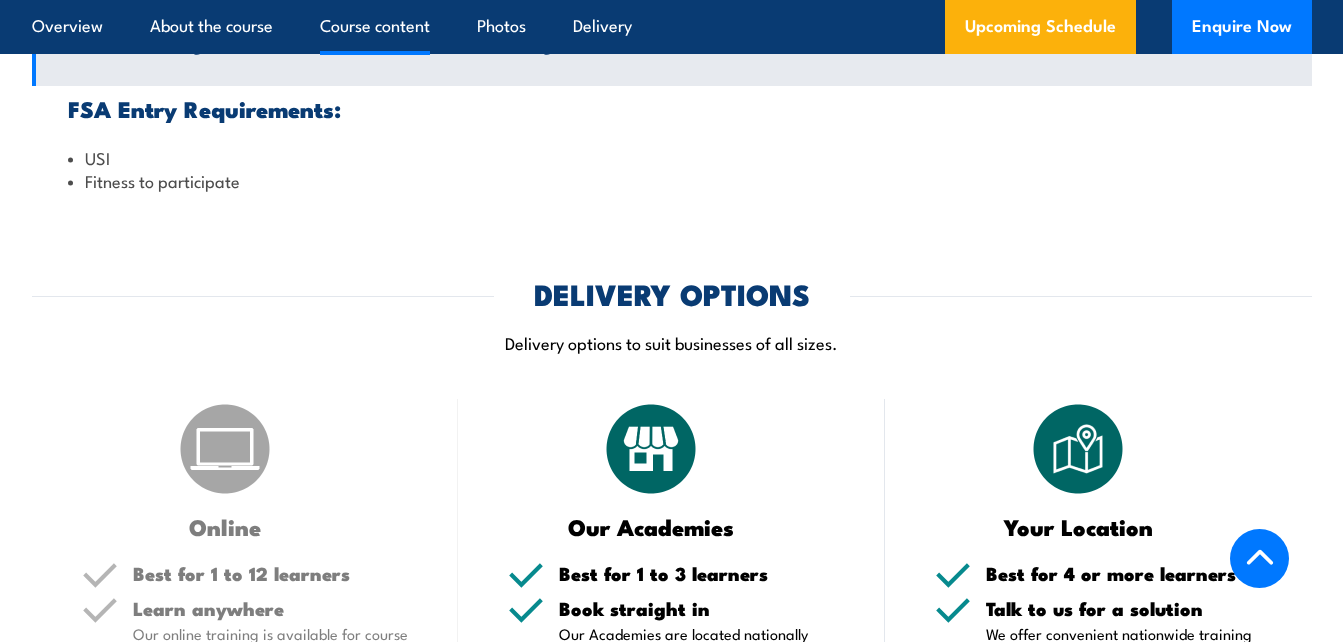 scroll, scrollTop: 2132, scrollLeft: 0, axis: vertical 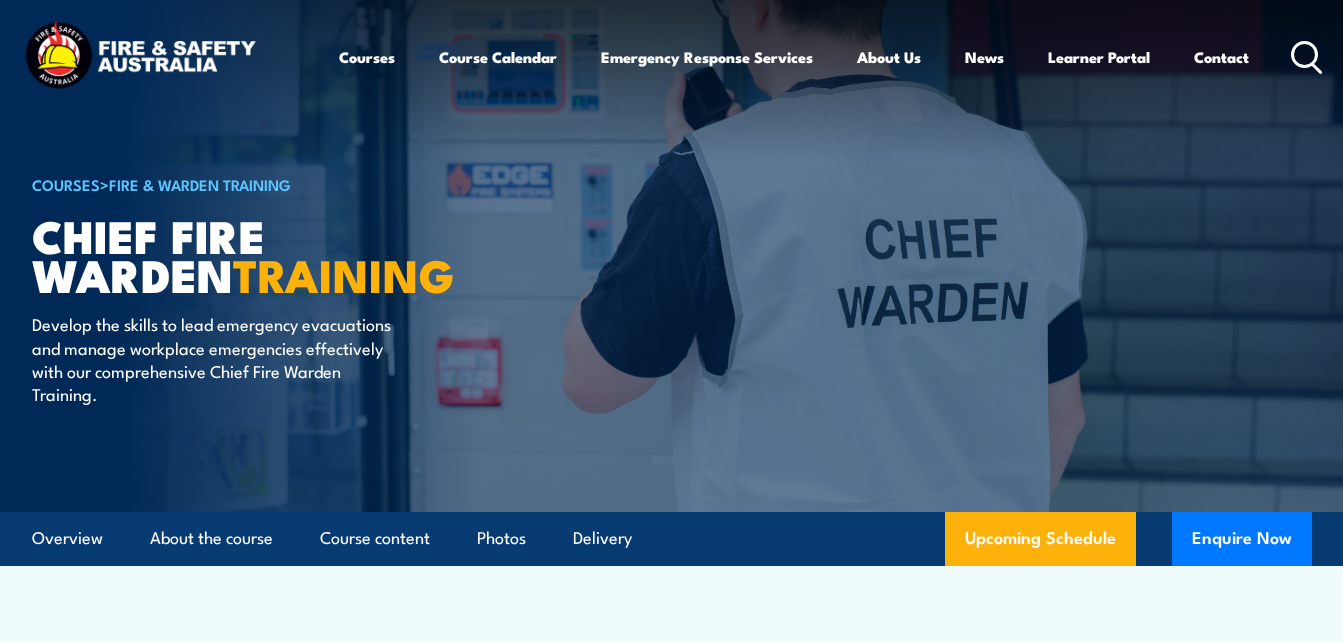 click on "COURSES
>  Fire & Warden Training
Chief Fire Warden  TRAINING
Develop the skills to lead emergency evacuations and manage workplace emergencies effectively with our comprehensive Chief Fire Warden Training." at bounding box center [672, 255] 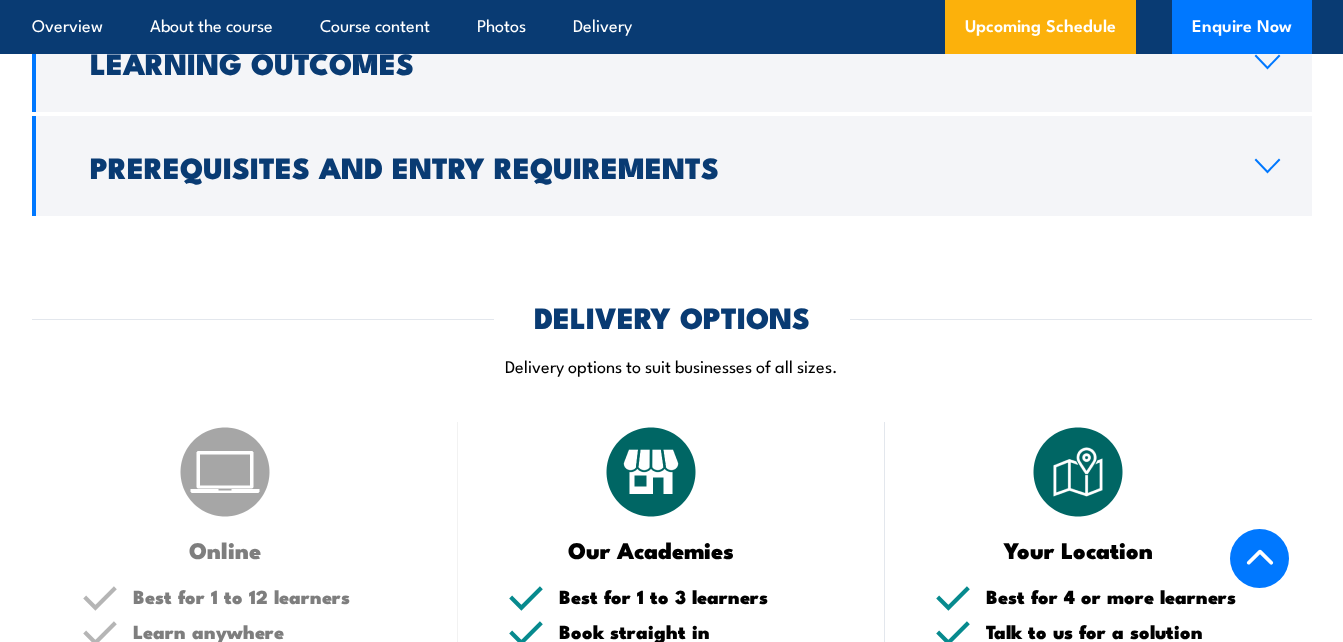 scroll, scrollTop: 2369, scrollLeft: 0, axis: vertical 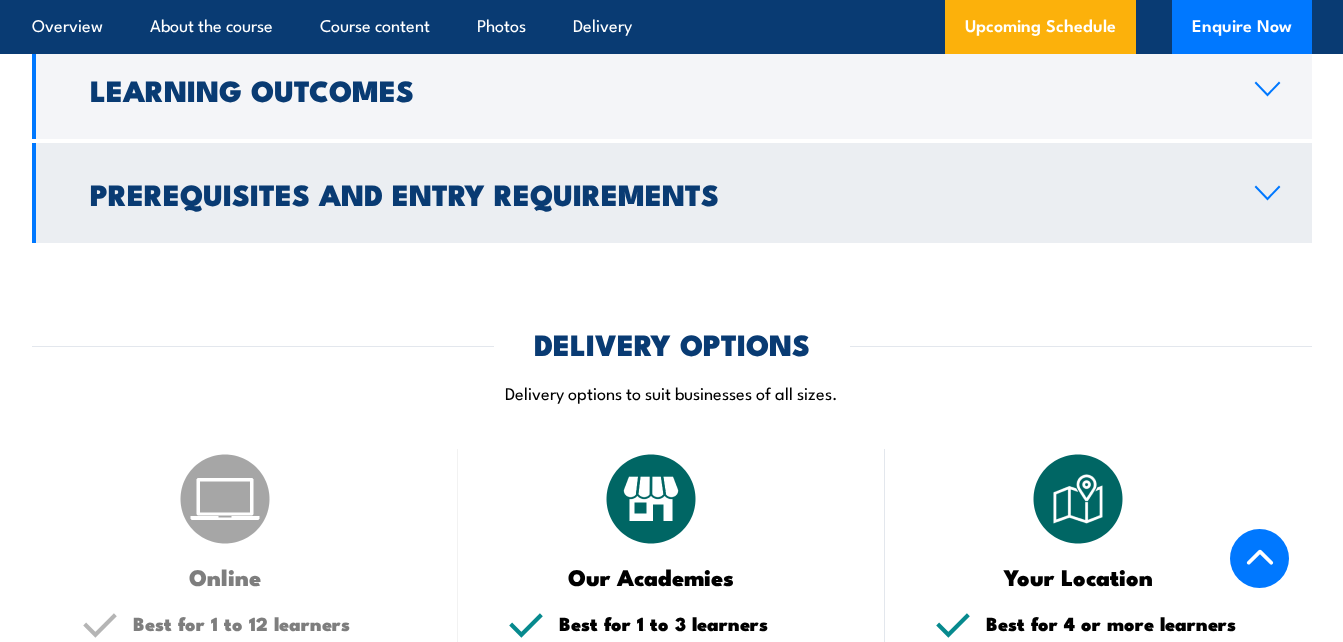 click on "Prerequisites and Entry Requirements" at bounding box center [656, 193] 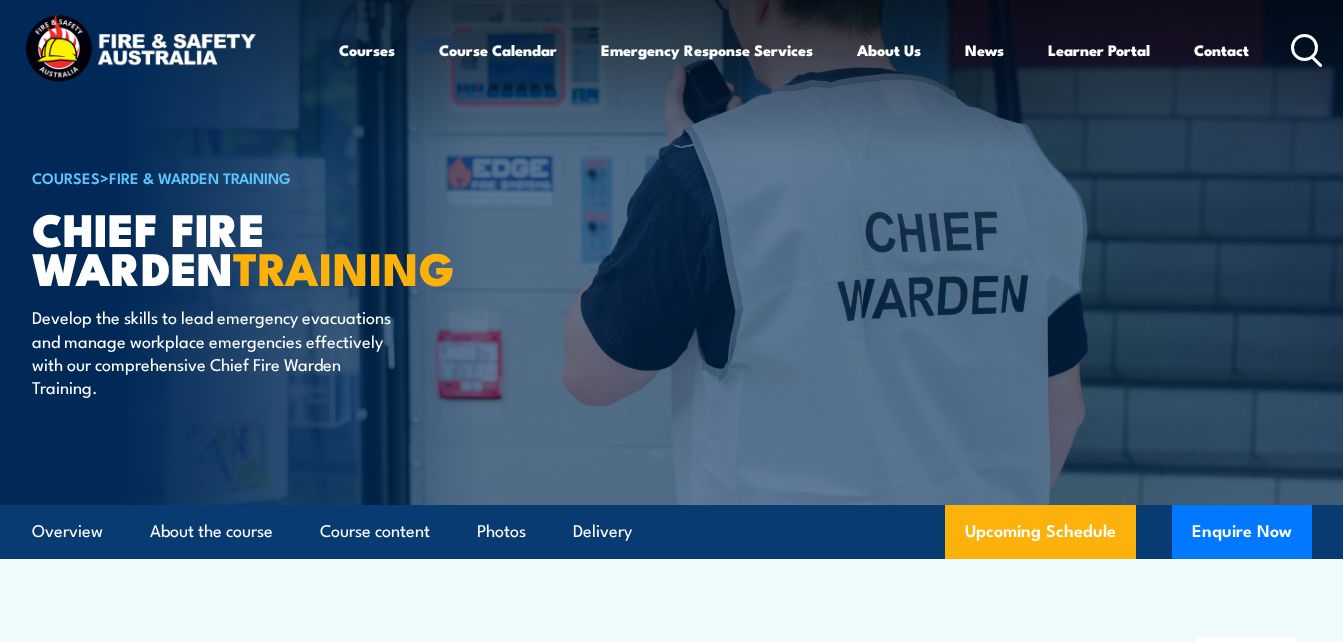 scroll, scrollTop: 0, scrollLeft: 0, axis: both 